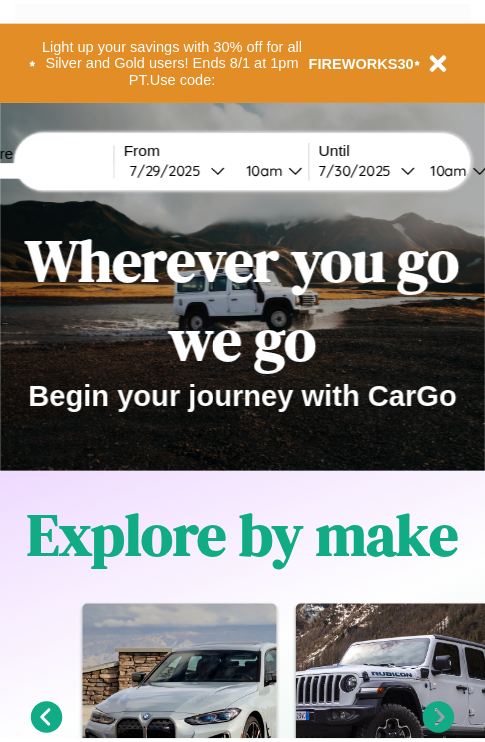 scroll, scrollTop: 0, scrollLeft: 0, axis: both 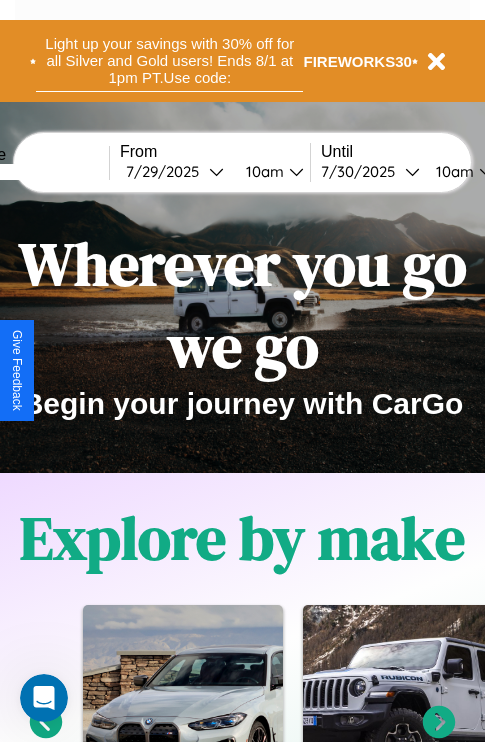 click on "Light up your savings with 30% off for all Silver and Gold users! Ends 8/1 at 1pm PT.  Use code:" at bounding box center (169, 61) 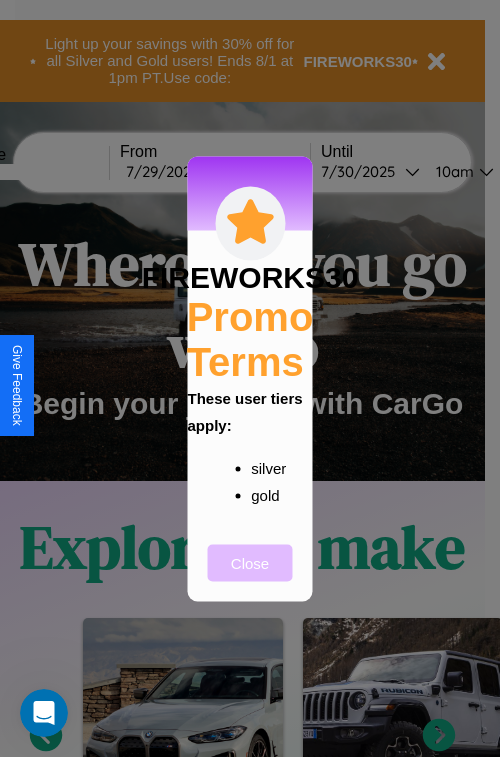 click on "Close" at bounding box center [250, 562] 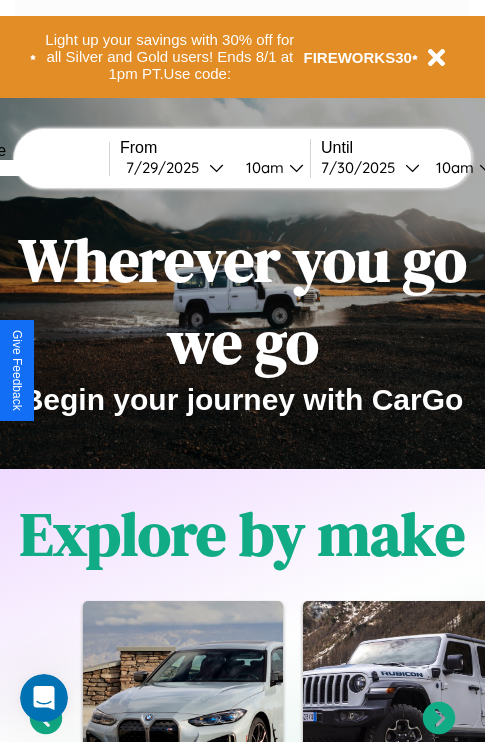 scroll, scrollTop: 0, scrollLeft: 0, axis: both 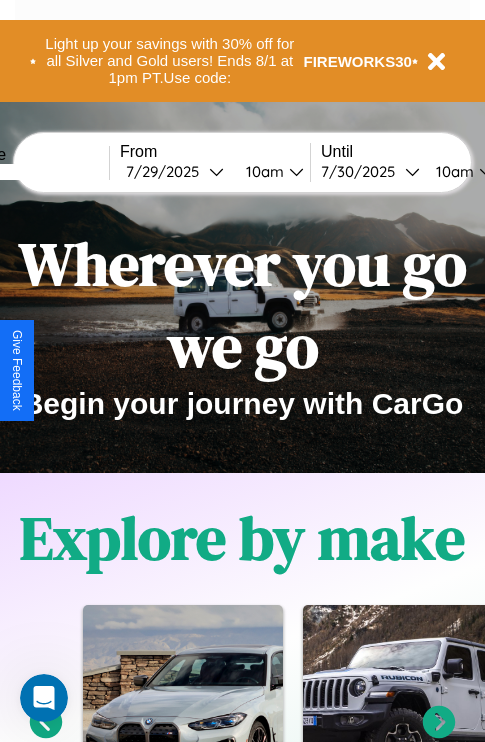 click at bounding box center (34, 172) 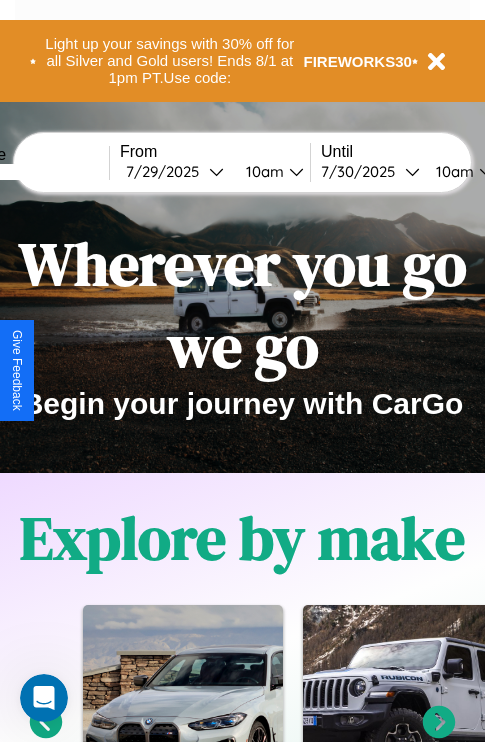 type on "******" 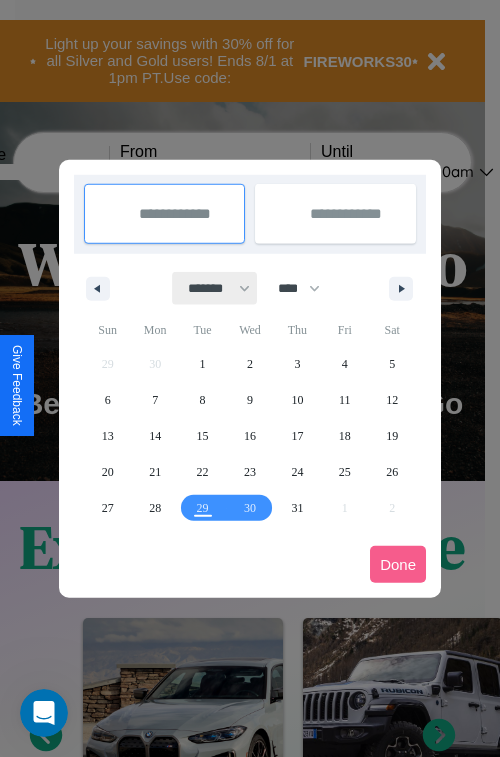 click on "******* ******** ***** ***** *** **** **** ****** ********* ******* ******** ********" at bounding box center (215, 288) 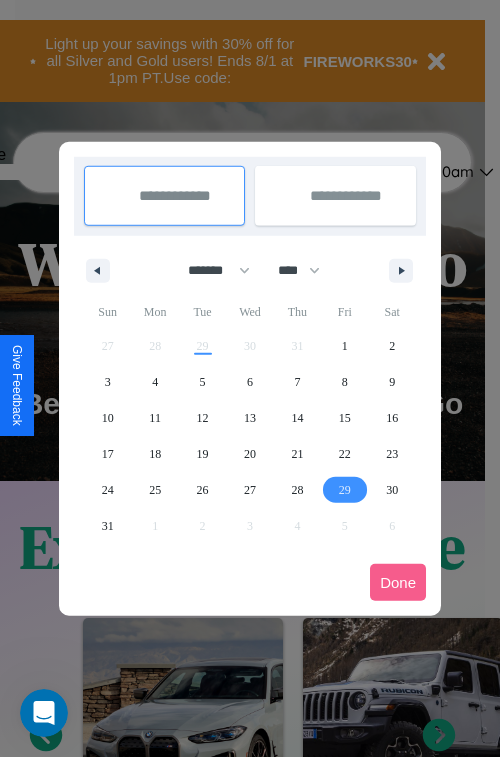 click on "29" at bounding box center [345, 490] 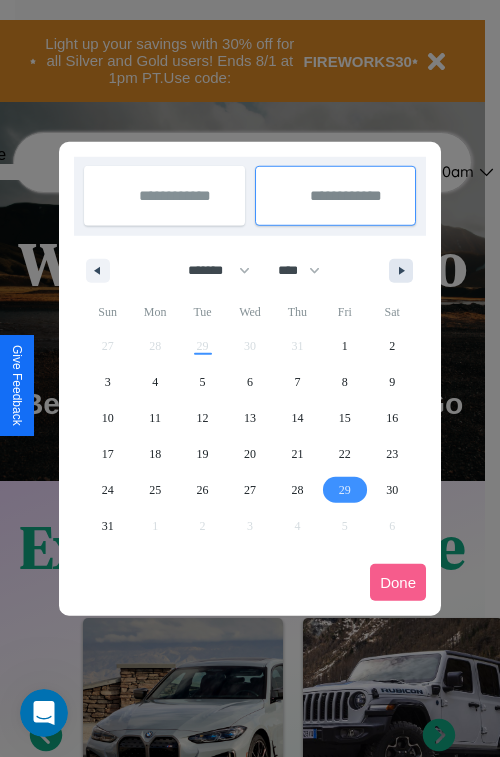 click at bounding box center (405, 271) 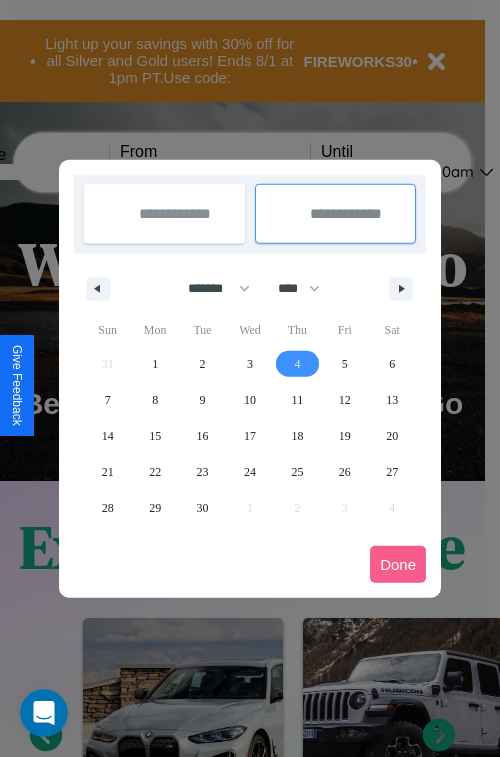 click on "4" at bounding box center (297, 364) 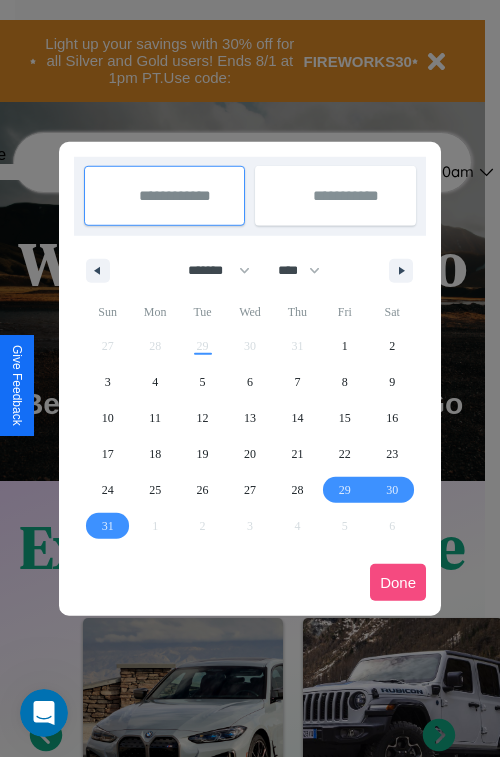 click on "Done" at bounding box center (398, 582) 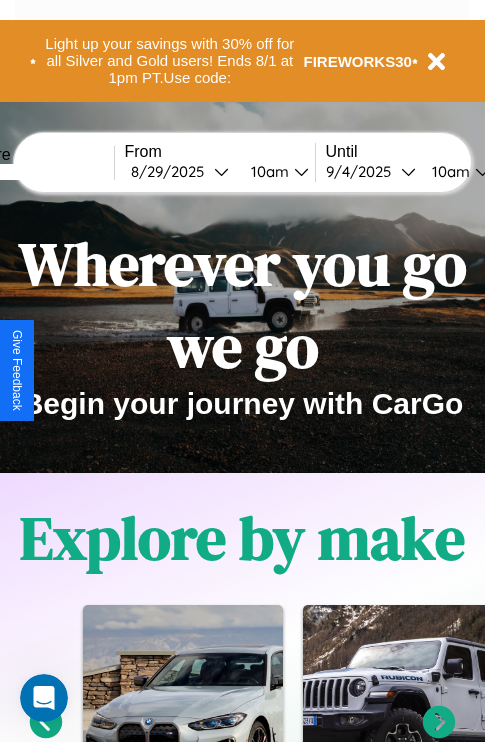 click on "10am" at bounding box center (267, 171) 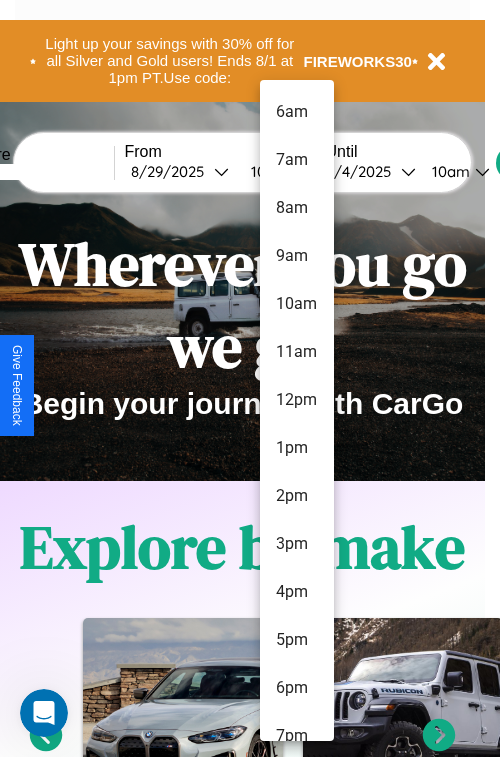 click on "7pm" at bounding box center (297, 736) 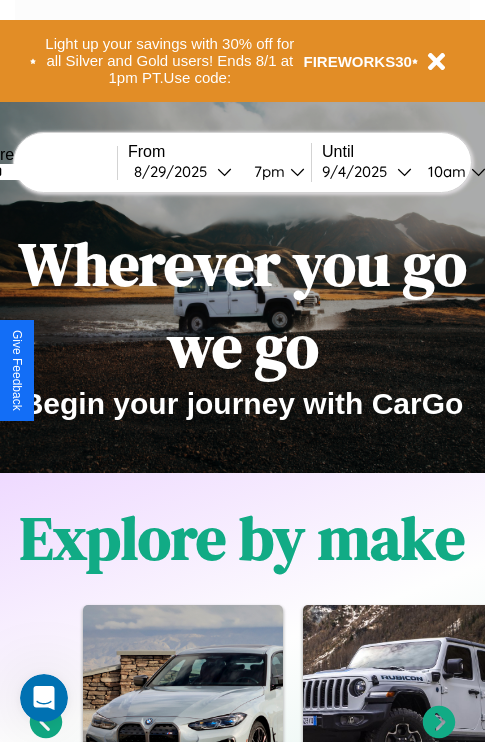 click on "10am" at bounding box center (444, 171) 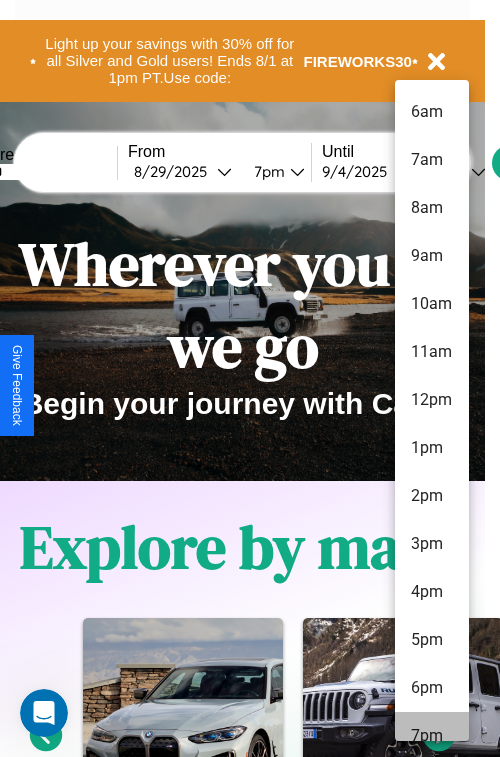 click on "7pm" at bounding box center (432, 736) 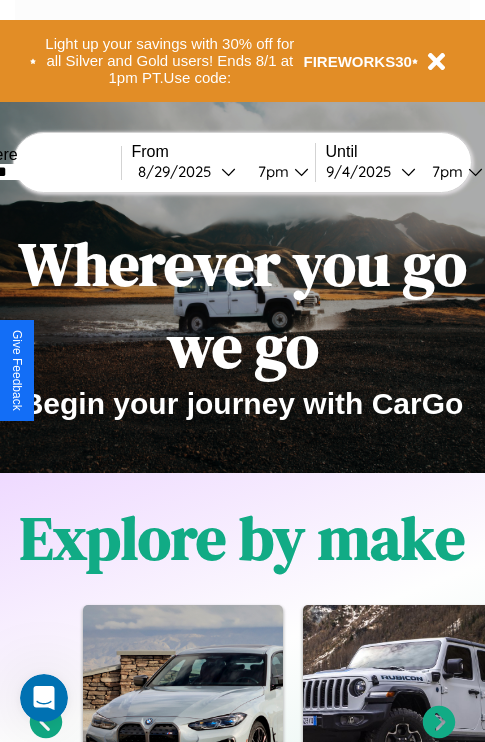scroll, scrollTop: 0, scrollLeft: 66, axis: horizontal 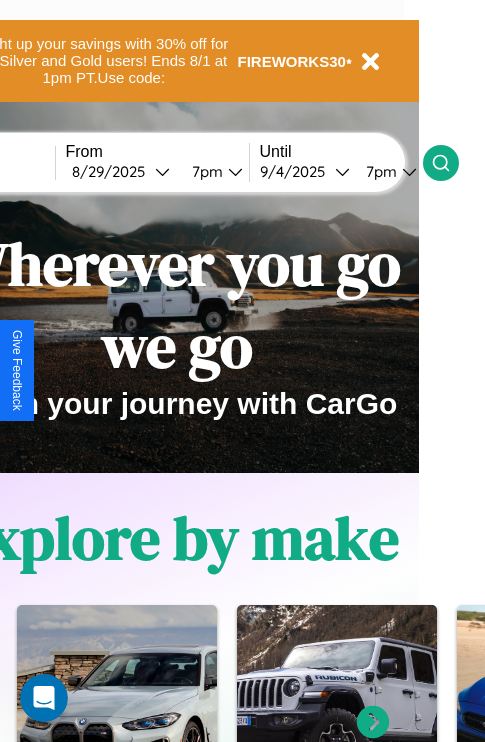 click 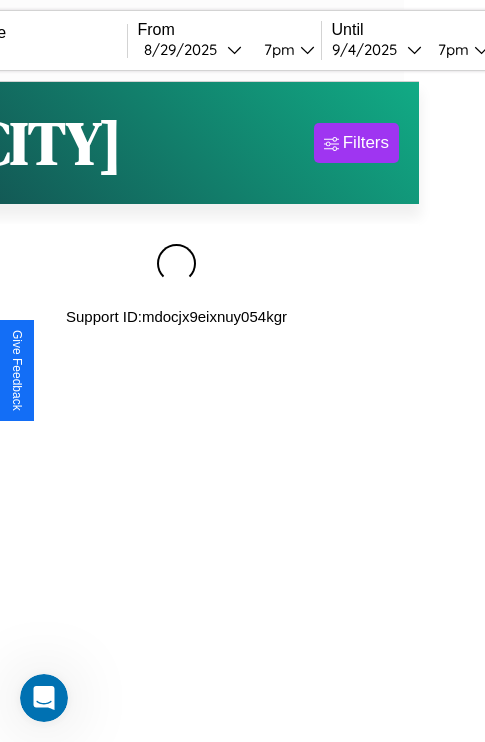 scroll, scrollTop: 0, scrollLeft: 0, axis: both 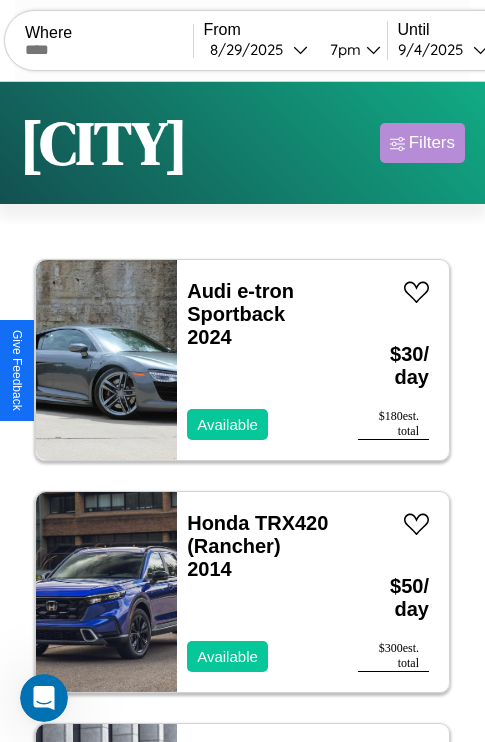 click on "Filters" at bounding box center [432, 143] 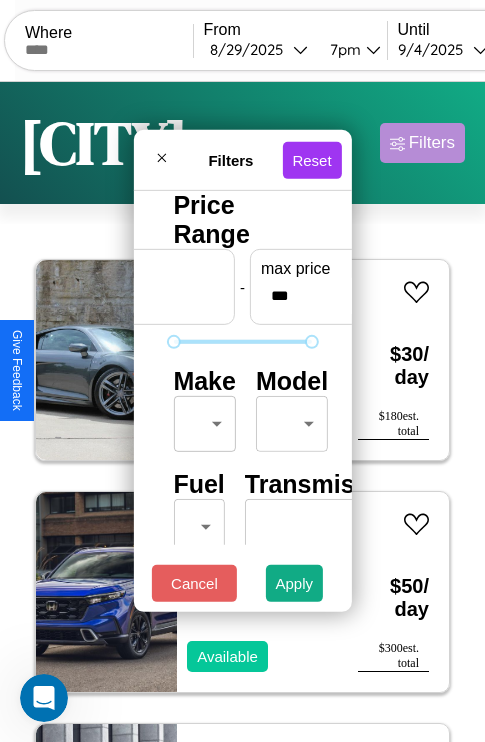 scroll, scrollTop: 162, scrollLeft: 63, axis: both 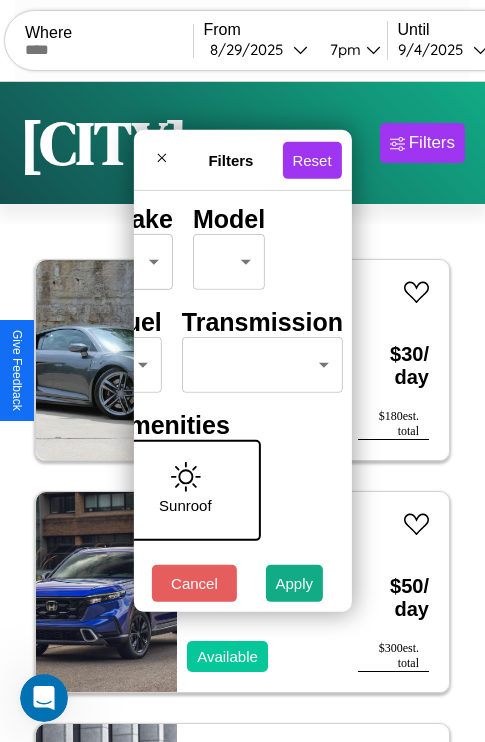 click on "CarGo Where From [DATE] [TIME] Until [DATE] [TIME] Become a Host Login Sign Up [CITY] Filters 22  cars in this area These cars can be picked up in this city. Audi   e-tron Sportback   2024 Available $ 30  / day $ 180  est. total Honda   TRX420 (Rancher)   2014 Available $ 50  / day $ 300  est. total Volvo   BRH   2017 Available $ 80  / day $ 480  est. total Acura   TSX   2014 Available $ 110  / day $ 660  est. total Alfa Romeo   Stelvio   2019 Available $ 140  / day $ 840  est. total Hyundai   Ioniq 5   2016 Available $ 110  / day $ 660  est. total Aston Martin   Vanquish Zagato   2016 Available $ 140  / day $ 840  est. total Bentley   Turbo   2020 Unavailable $ 130  / day $ 780  est. total Bentley   Azure   2021 Available $ 130  / day $ 780  est. total Mercedes   R-Class   2019 Available $ 60  / day $ 360  est. total Chrysler   Crossfire   2016 Available $ 120  / day $ 720  est. total Infiniti   G37   2017 Unavailable $ 40  / day $ 240  est. total Lamborghini   147   2024 Unavailable $ 190  / day $" at bounding box center (242, 412) 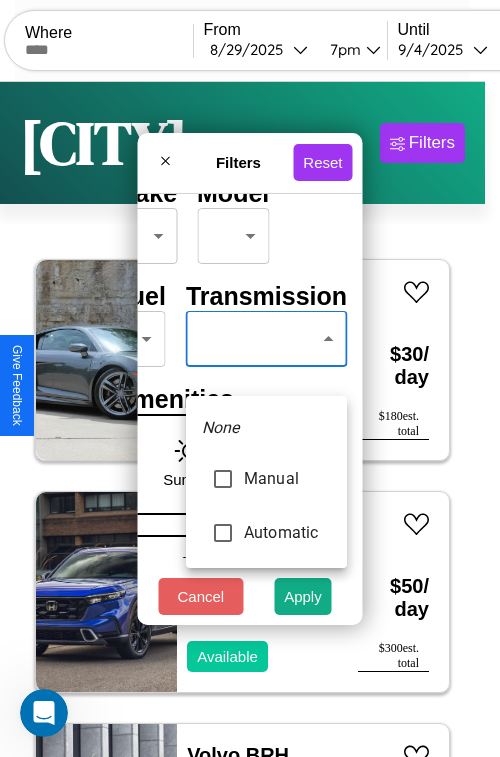 type on "*********" 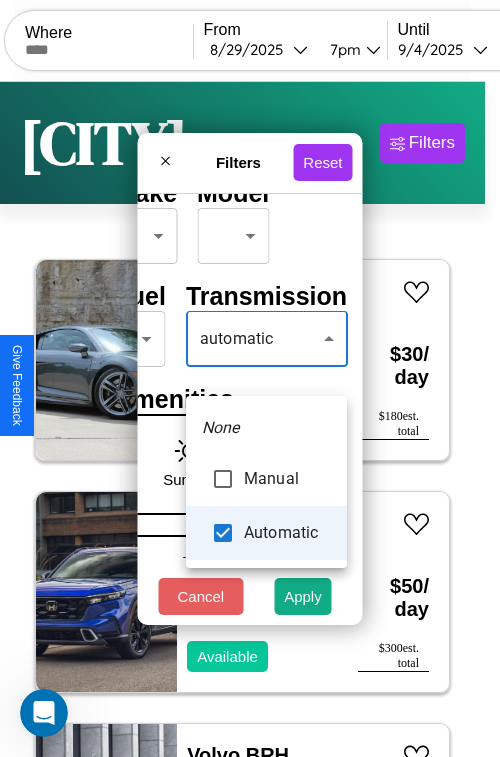 click at bounding box center [250, 378] 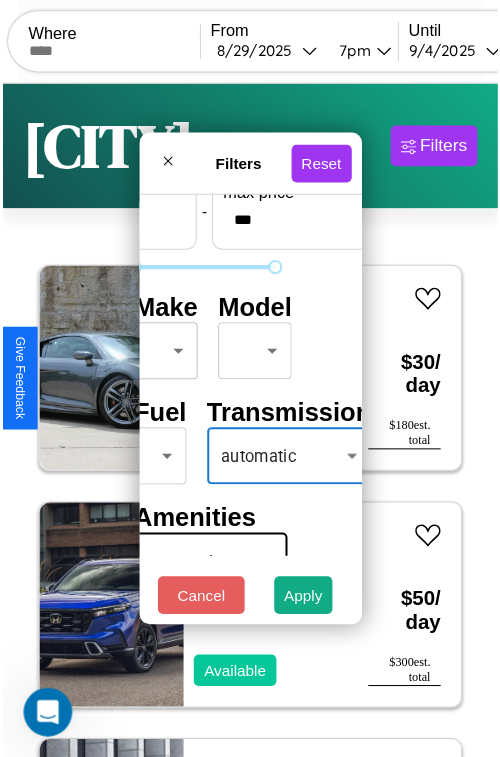 scroll, scrollTop: 59, scrollLeft: 40, axis: both 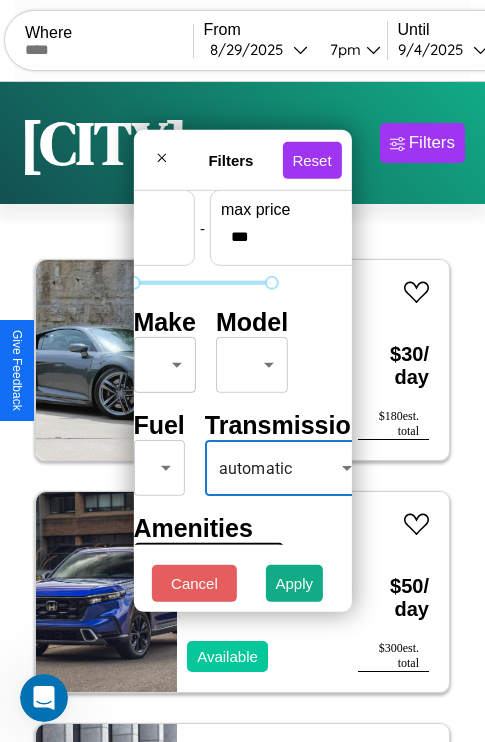 click on "CarGo Where From [DATE] [TIME] Until [DATE] [TIME] Become a Host Login Sign Up [CITY] Filters 22  cars in this area These cars can be picked up in this city. Audi   e-tron Sportback   2024 Available $ 30  / day $ 180  est. total Honda   TRX420 (Rancher)   2014 Available $ 50  / day $ 300  est. total Volvo   BRH   2017 Available $ 80  / day $ 480  est. total Acura   TSX   2014 Available $ 110  / day $ 660  est. total Alfa Romeo   Stelvio   2019 Available $ 140  / day $ 840  est. total Hyundai   Ioniq 5   2016 Available $ 110  / day $ 660  est. total Aston Martin   Vanquish Zagato   2016 Available $ 140  / day $ 840  est. total Bentley   Turbo   2020 Unavailable $ 130  / day $ 780  est. total Bentley   Azure   2021 Available $ 130  / day $ 780  est. total Mercedes   R-Class   2019 Available $ 60  / day $ 360  est. total Chrysler   Crossfire   2016 Available $ 120  / day $ 720  est. total Infiniti   G37   2017 Unavailable $ 40  / day $ 240  est. total Lamborghini   147   2024 Unavailable $ 190  / day $" at bounding box center [242, 412] 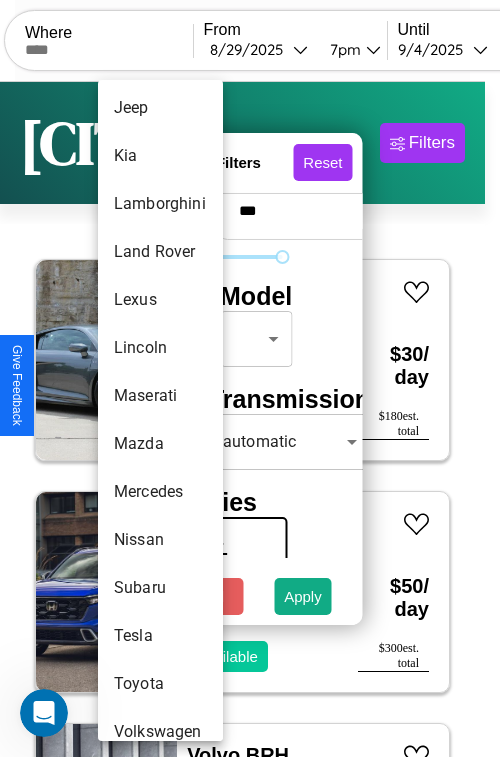scroll, scrollTop: 1083, scrollLeft: 0, axis: vertical 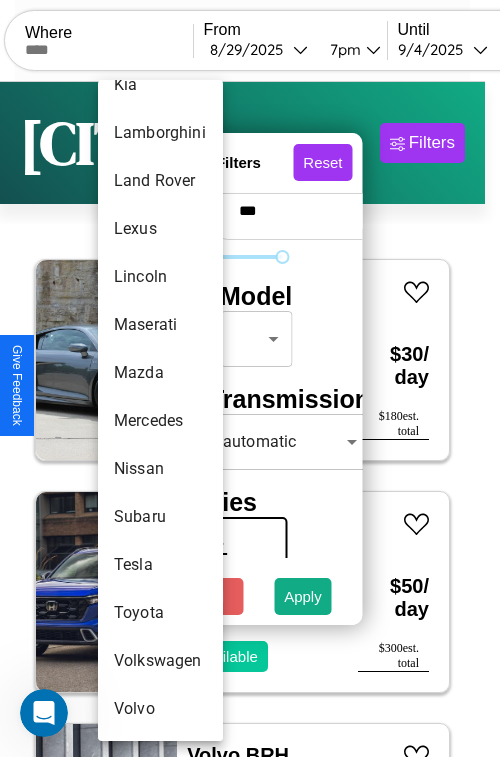 click on "Subaru" at bounding box center [160, 517] 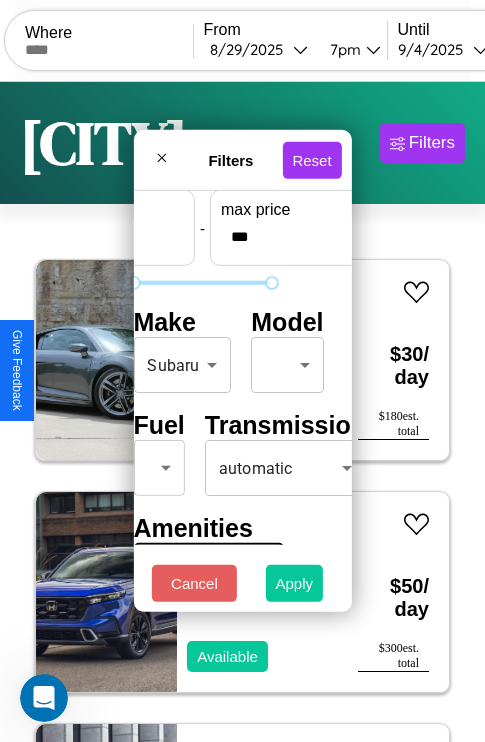 click on "Apply" at bounding box center (295, 583) 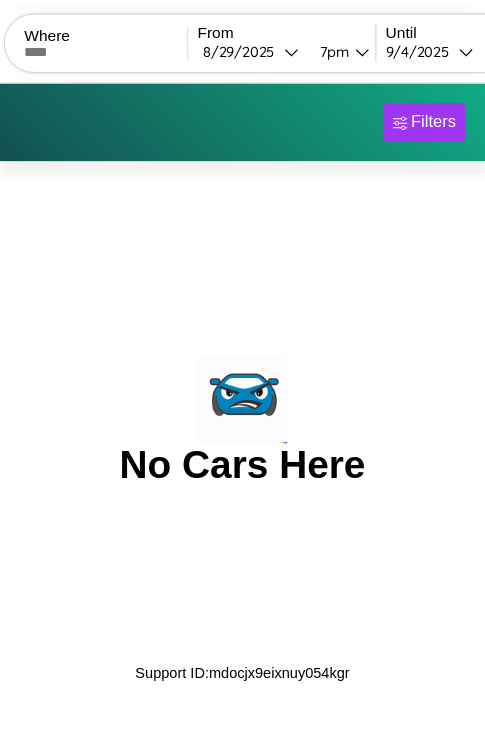 scroll, scrollTop: 0, scrollLeft: 0, axis: both 